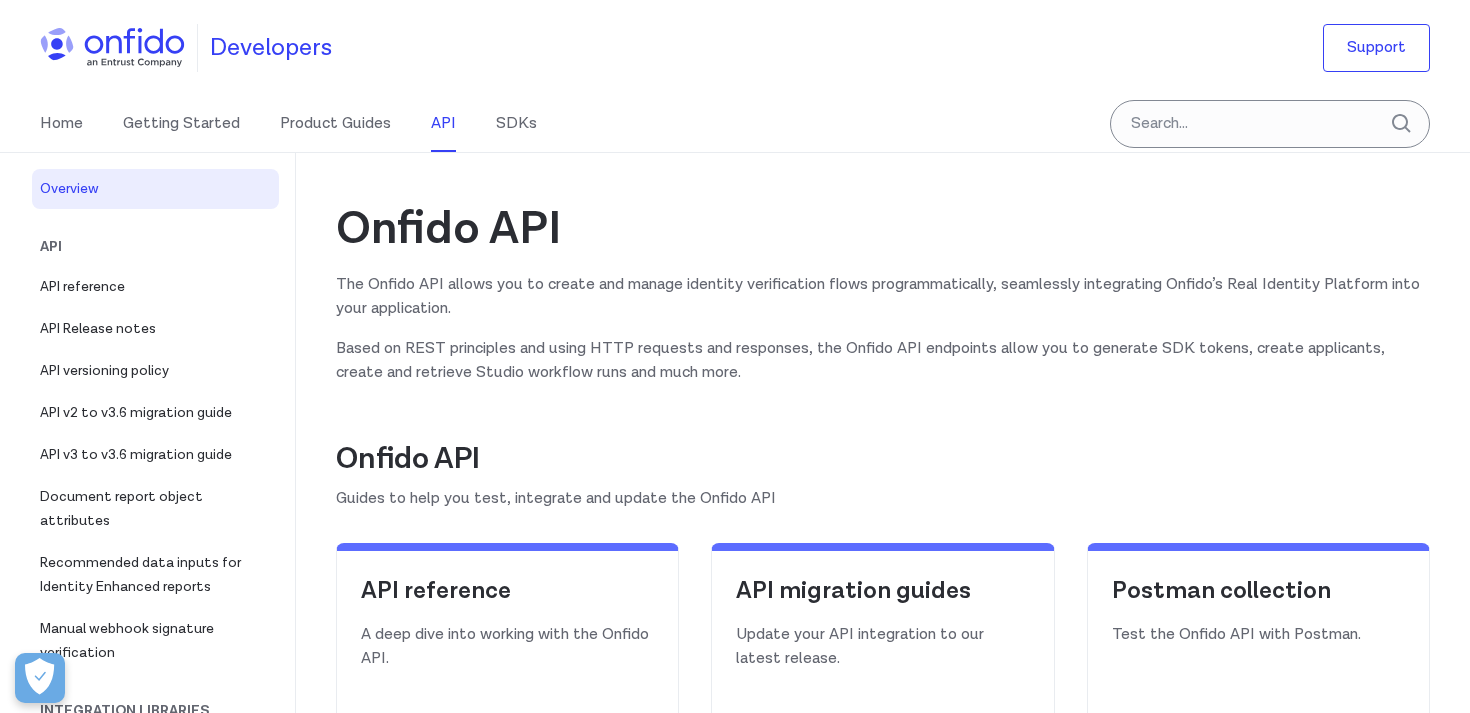 scroll, scrollTop: 0, scrollLeft: 0, axis: both 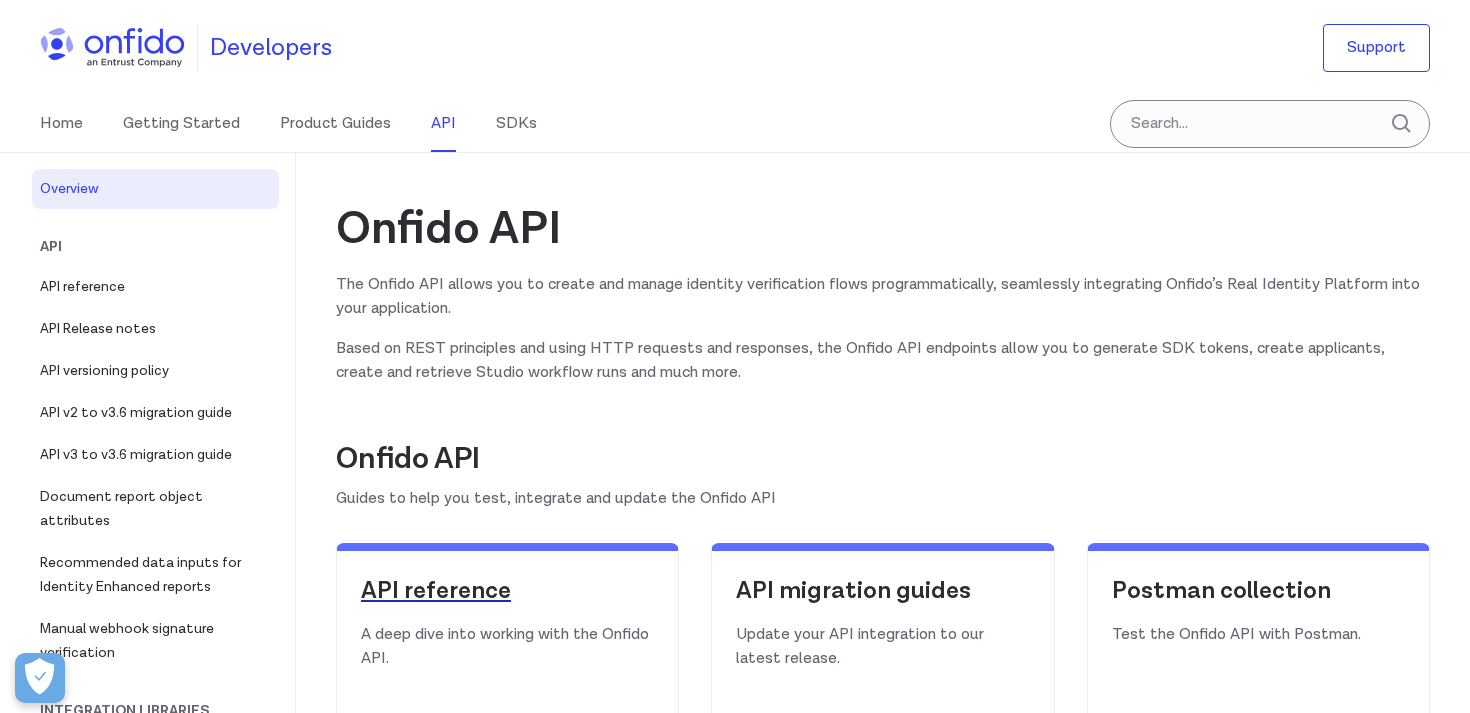 click on "API reference" at bounding box center (507, 591) 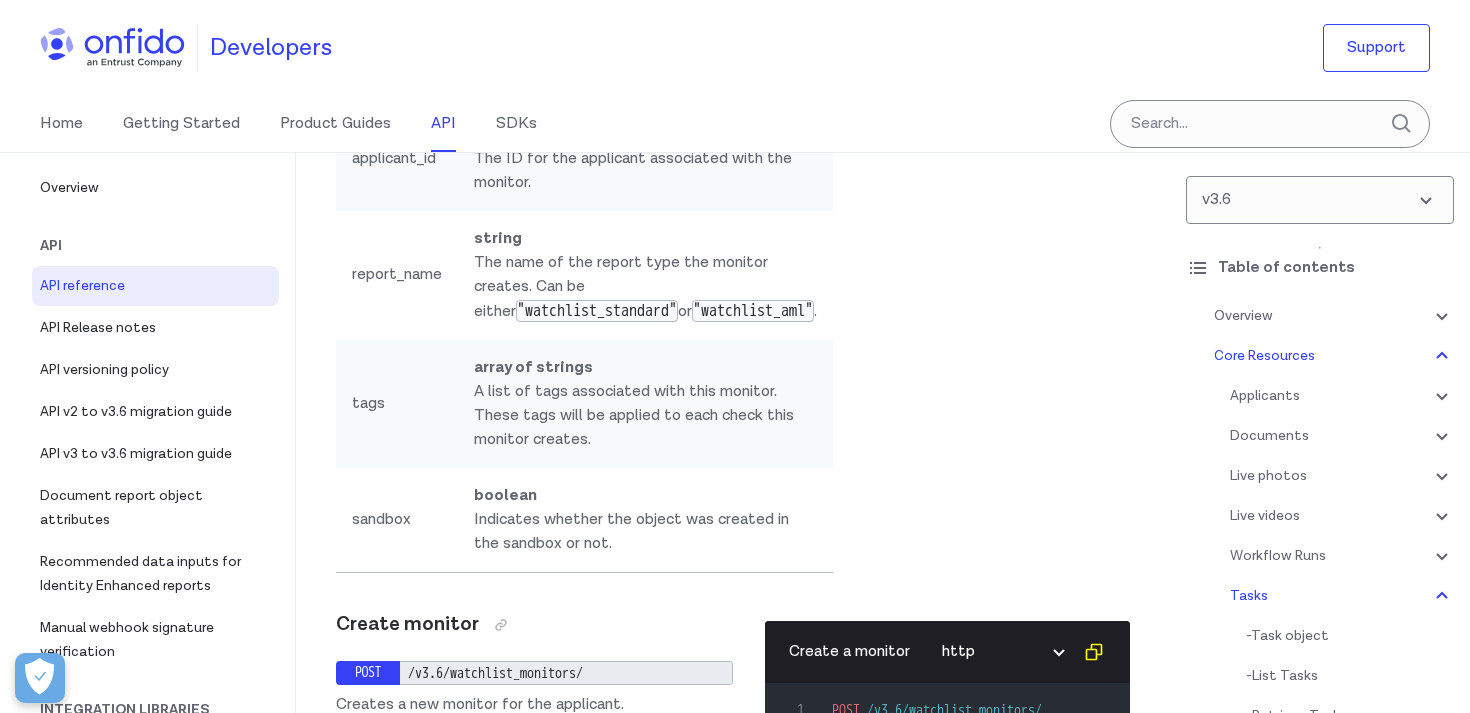 scroll, scrollTop: 65407, scrollLeft: 0, axis: vertical 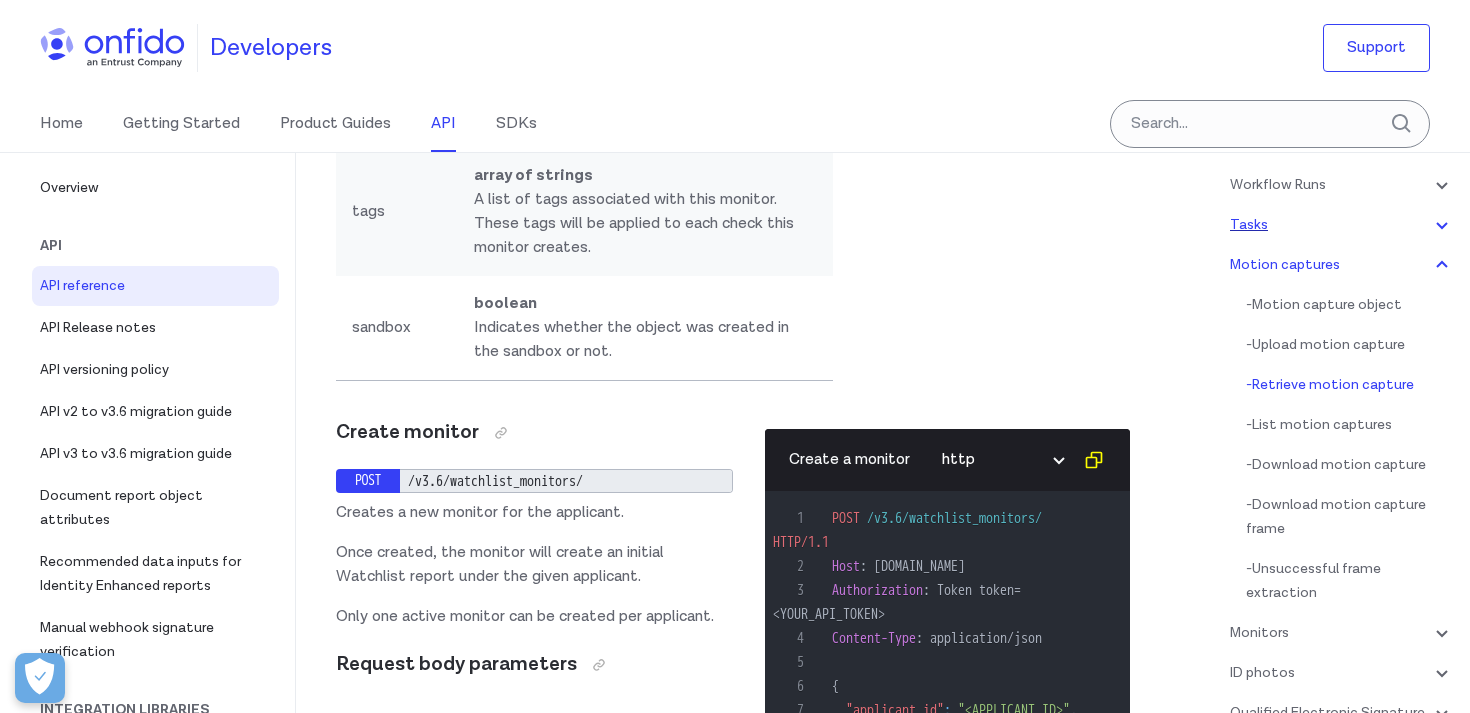click on "Tasks" at bounding box center [1342, 225] 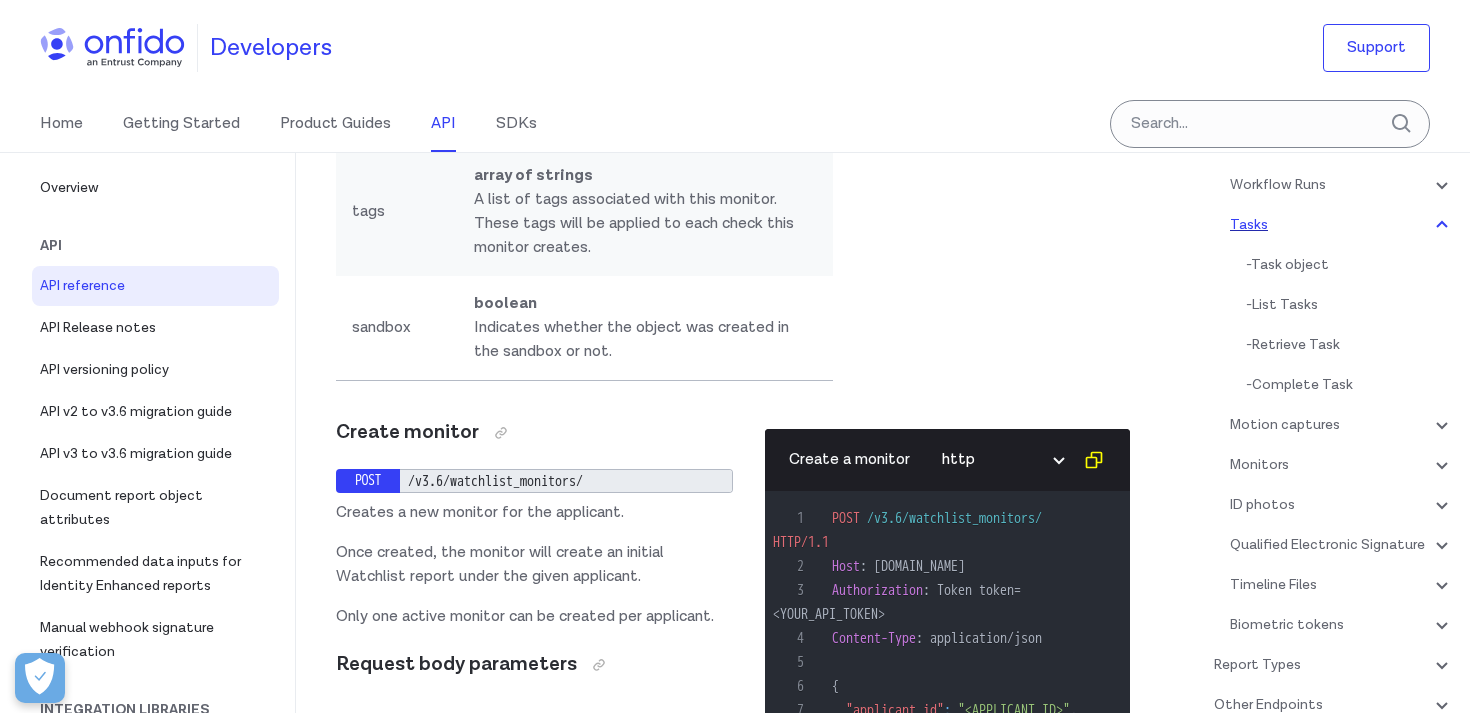 scroll, scrollTop: 59445, scrollLeft: 0, axis: vertical 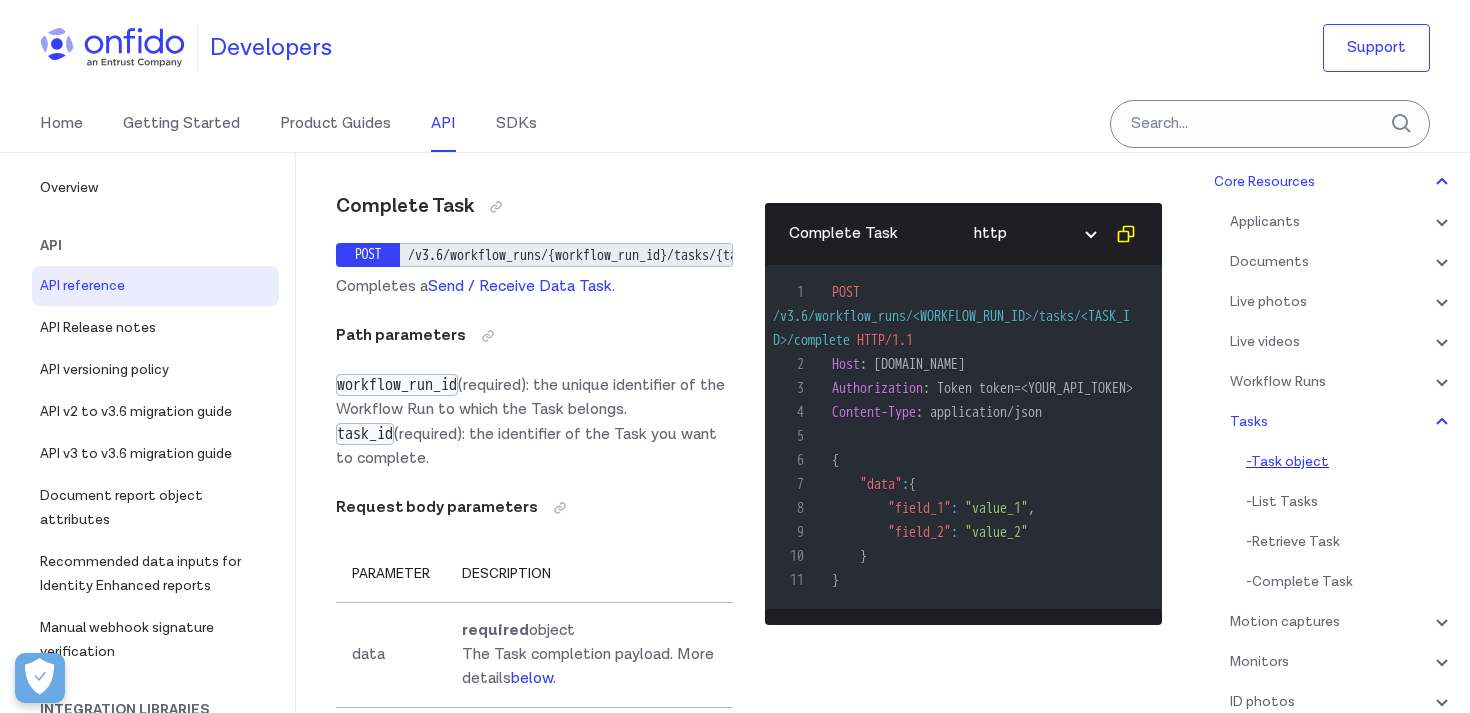 click on "Documents" at bounding box center [1342, 262] 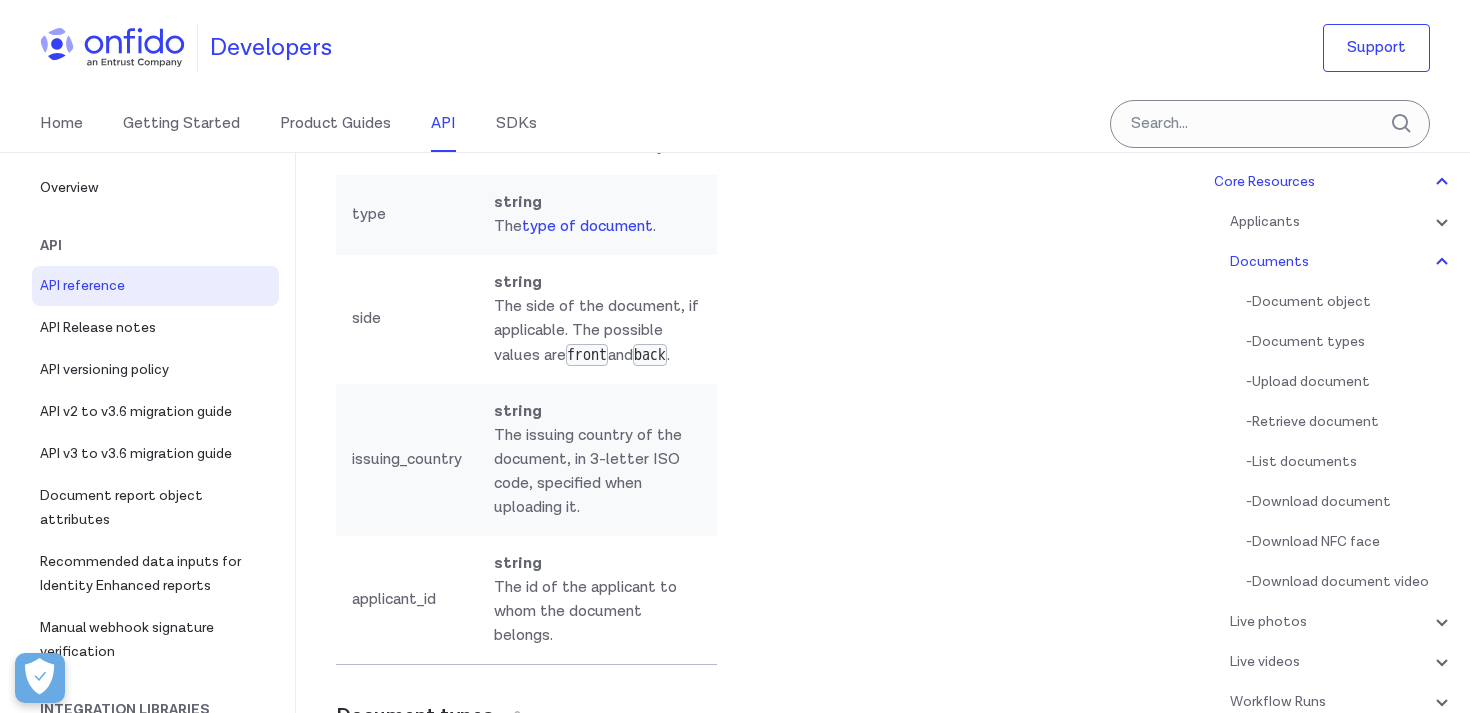 click on "Documents -  Document object -  Document types -  Upload document -  Retrieve document -  List documents -  Download document -  Download NFC face -  Download document video" at bounding box center [1342, 422] 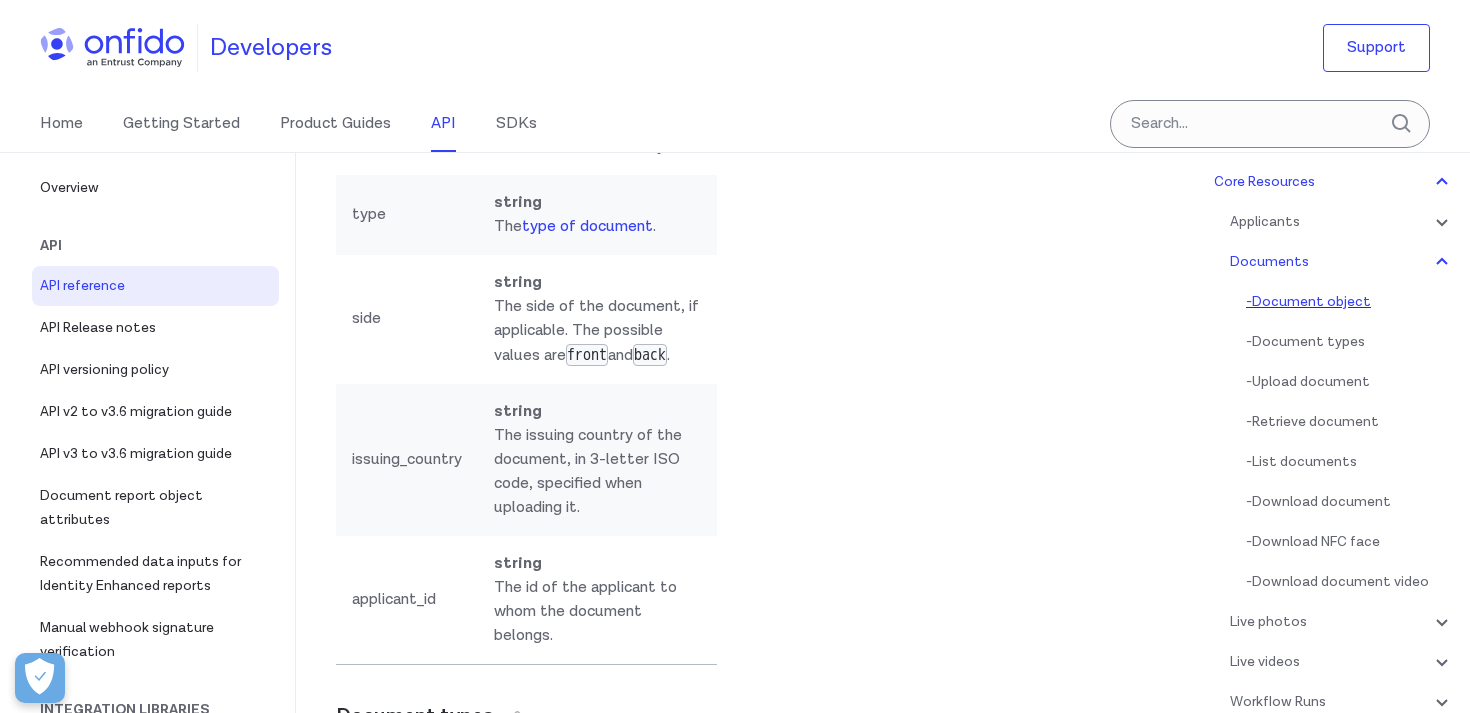 click on "-  Document object" at bounding box center [1350, 302] 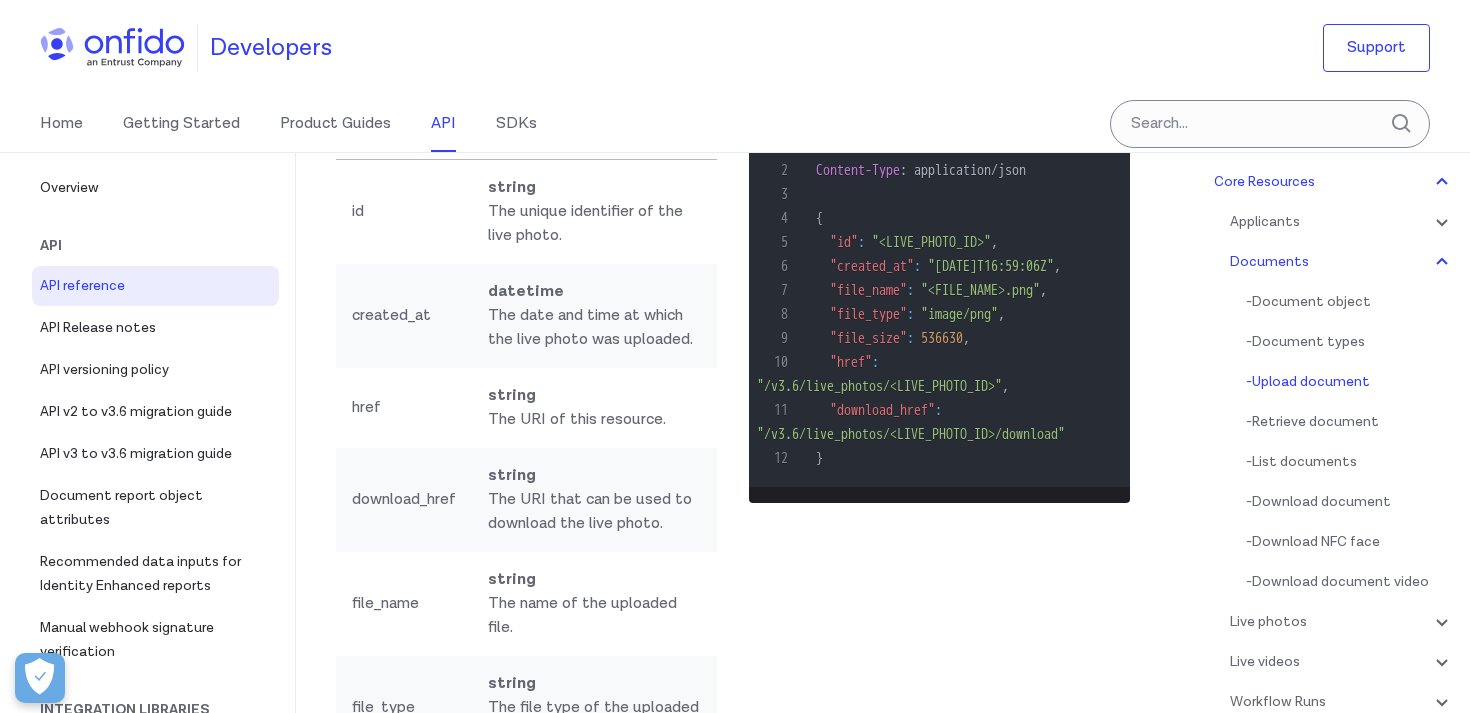 scroll, scrollTop: 39868, scrollLeft: 0, axis: vertical 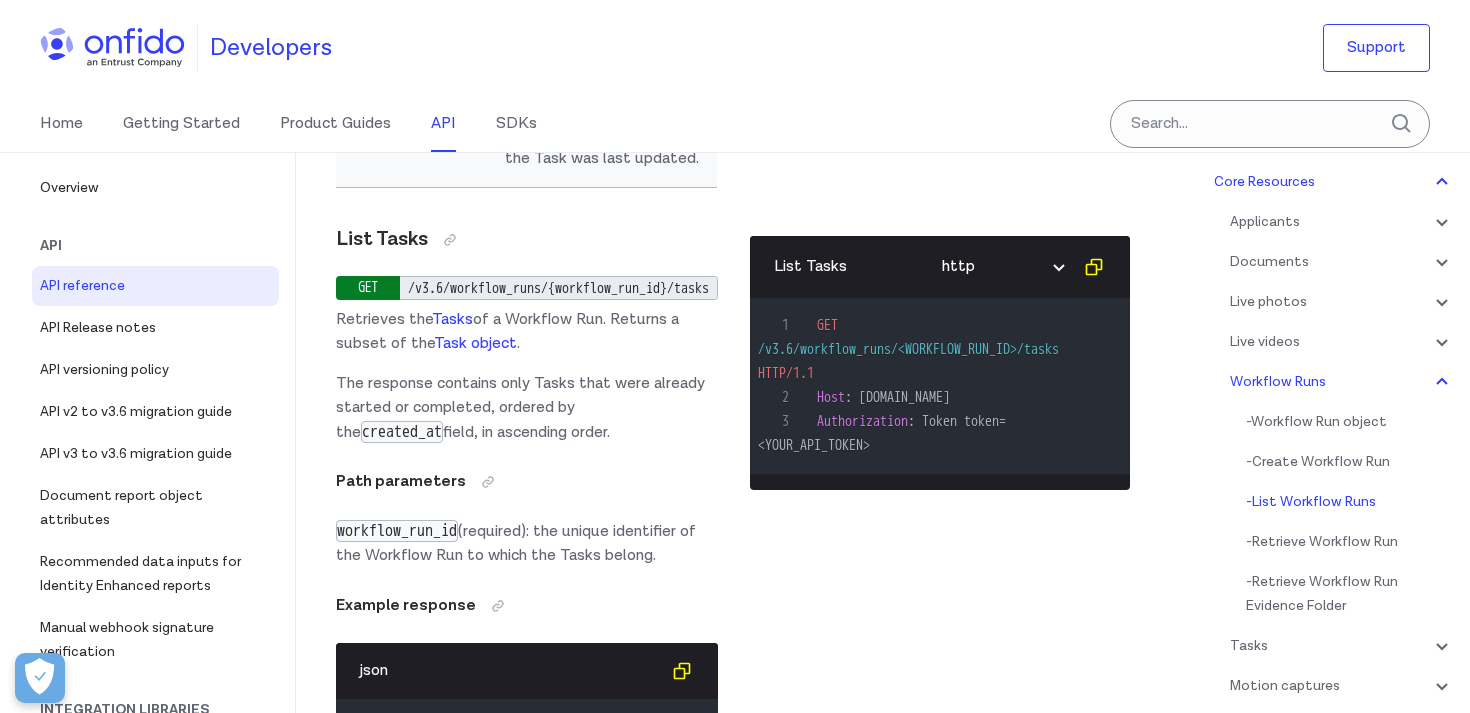 click on "status" at bounding box center [433, -2803] 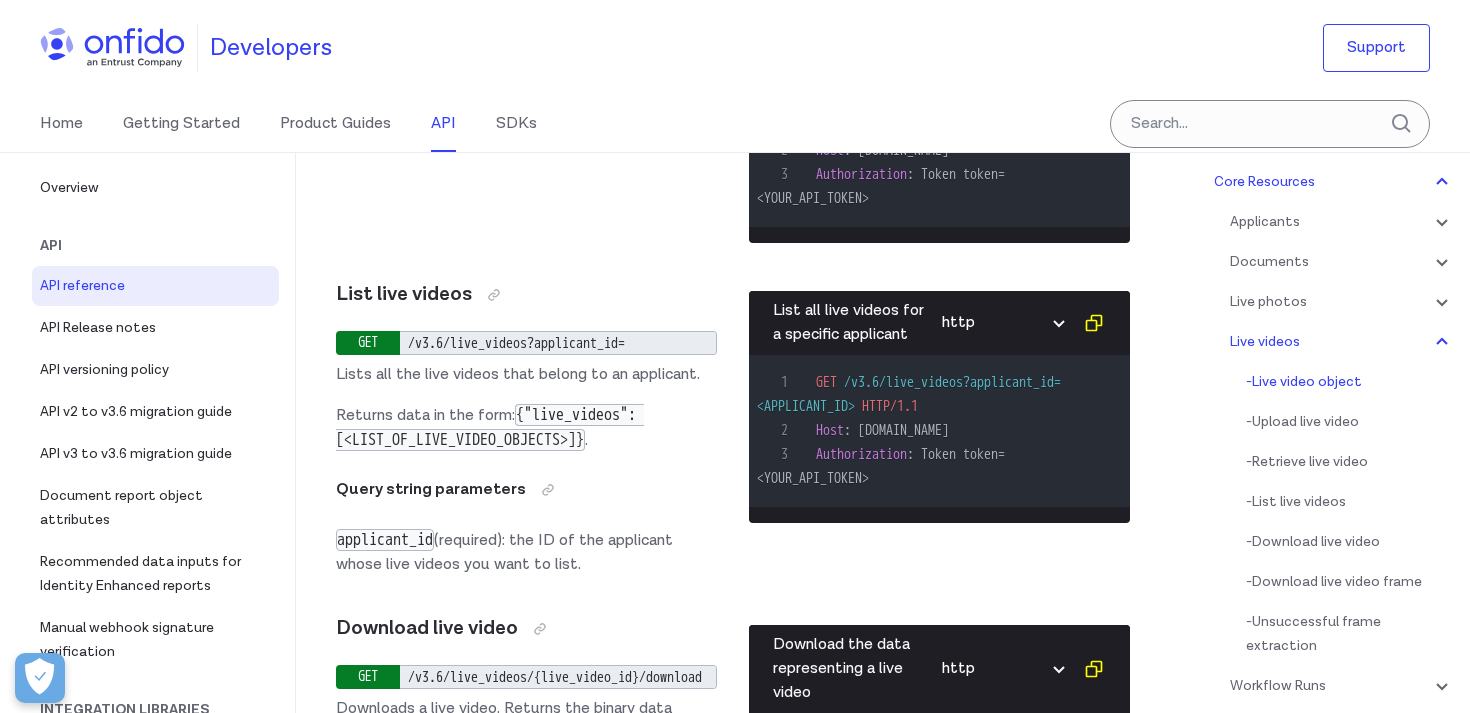 scroll, scrollTop: 44105, scrollLeft: 0, axis: vertical 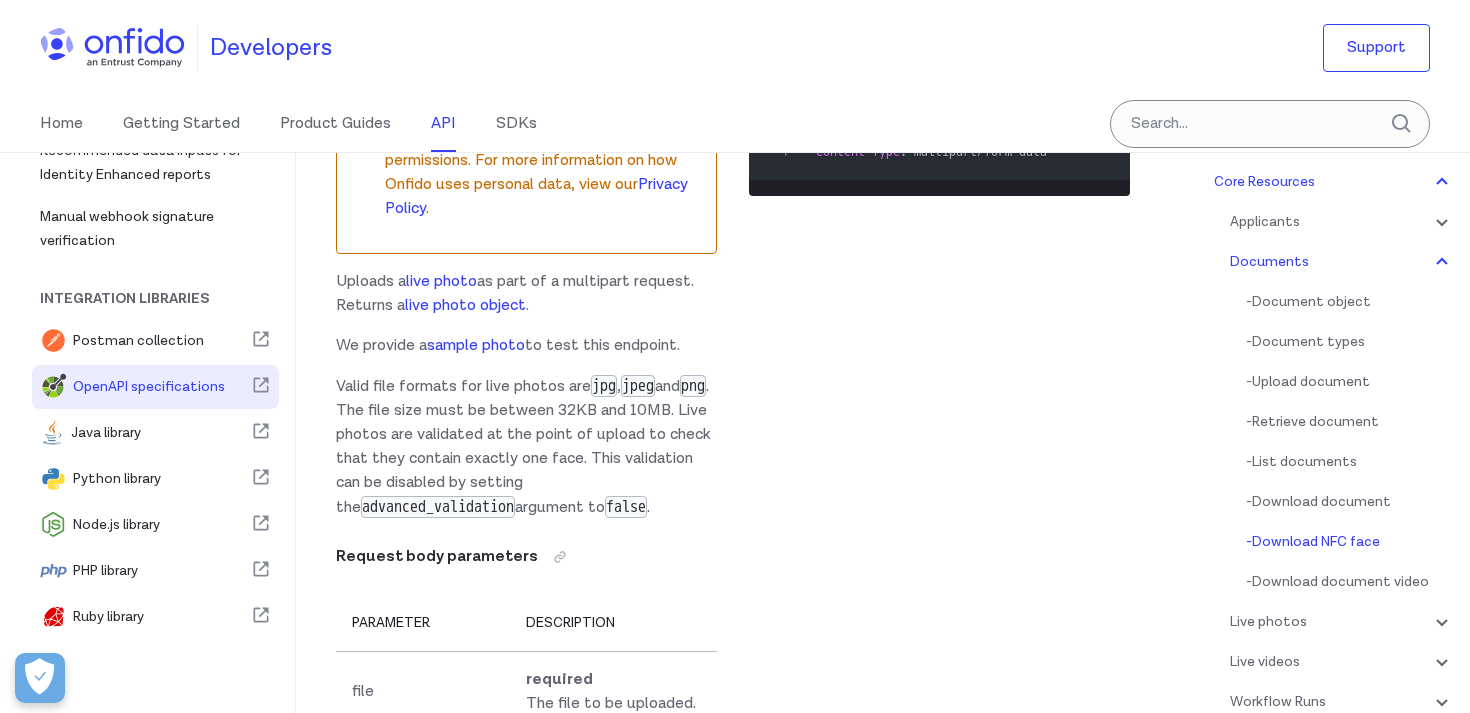 click on "OpenAPI specifications" at bounding box center (162, 387) 